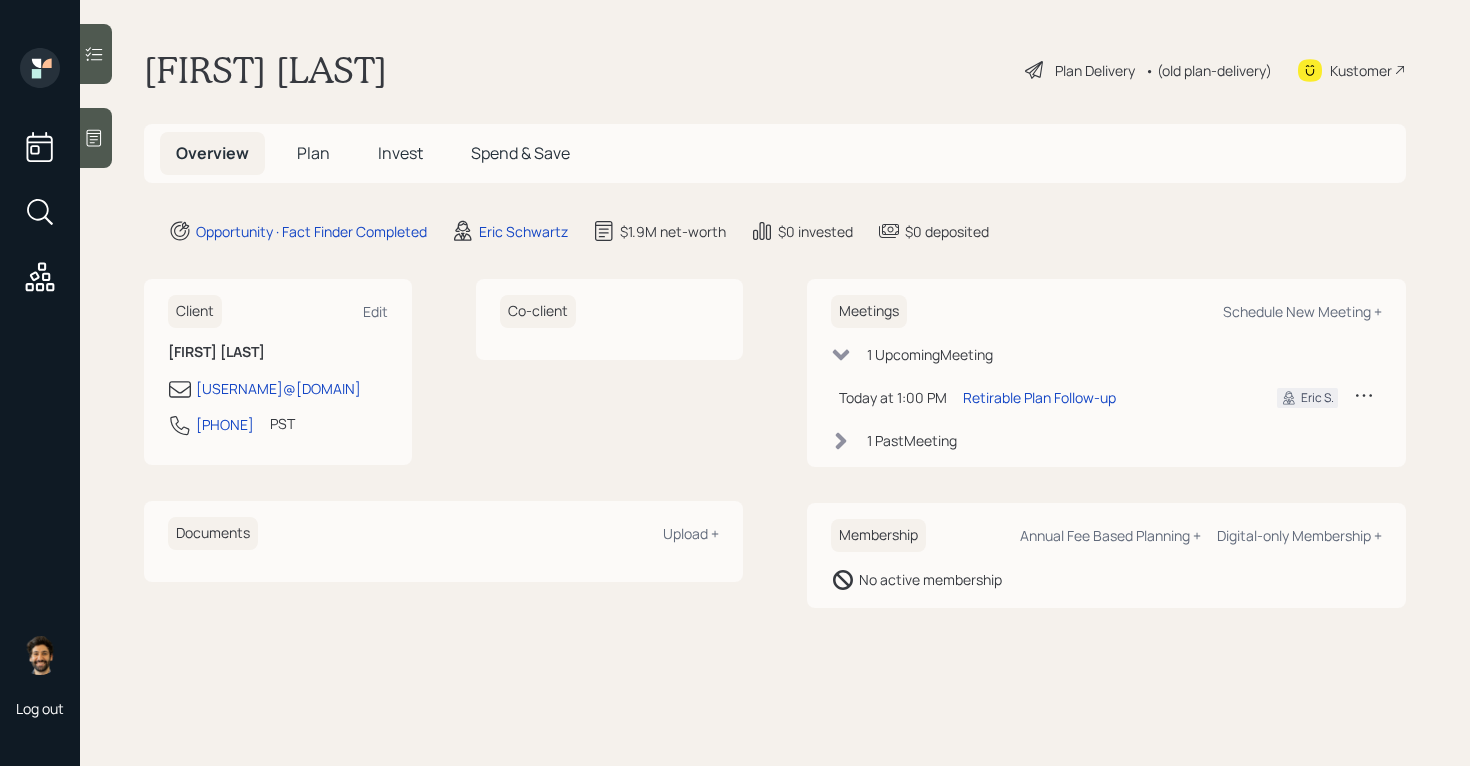 scroll, scrollTop: 0, scrollLeft: 0, axis: both 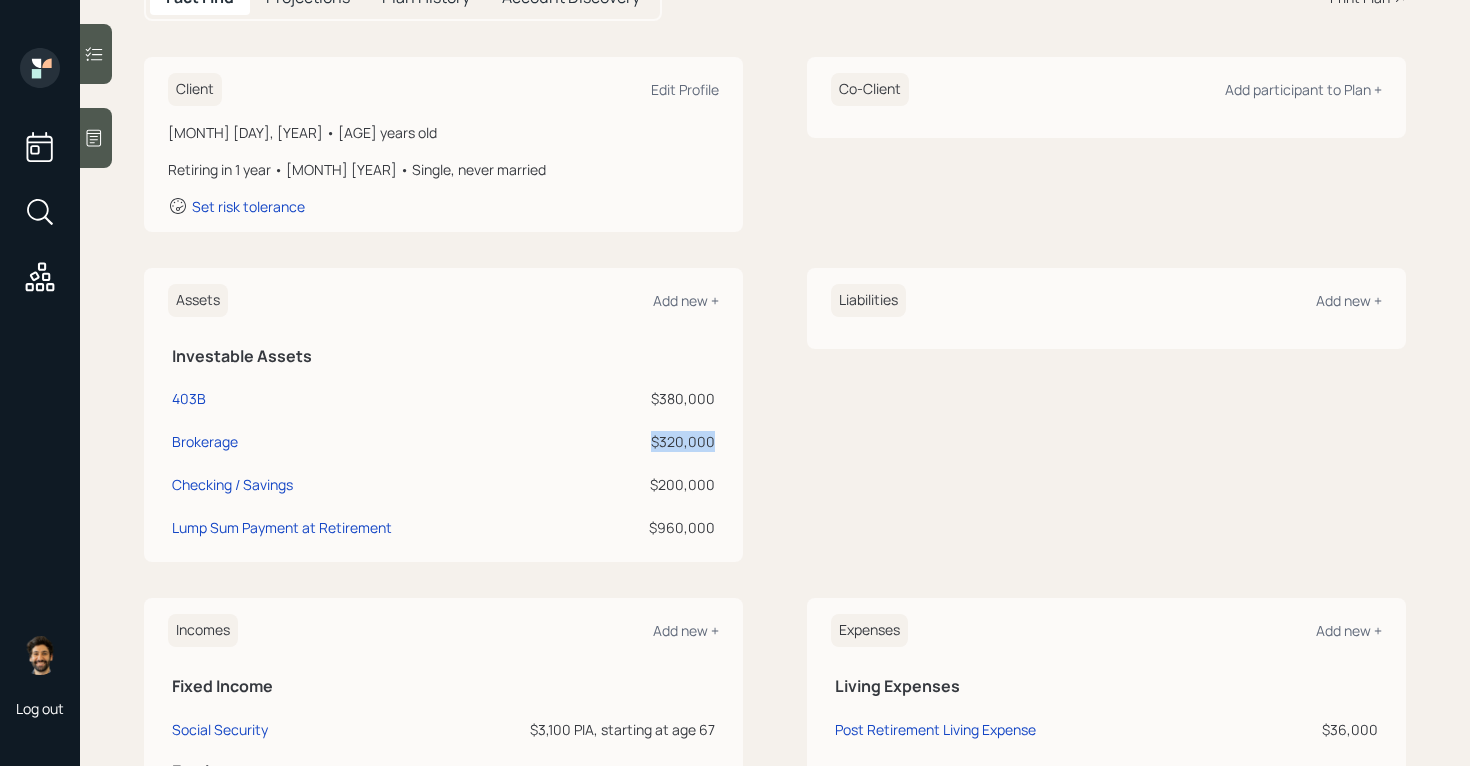 drag, startPoint x: 712, startPoint y: 439, endPoint x: 625, endPoint y: 443, distance: 87.0919 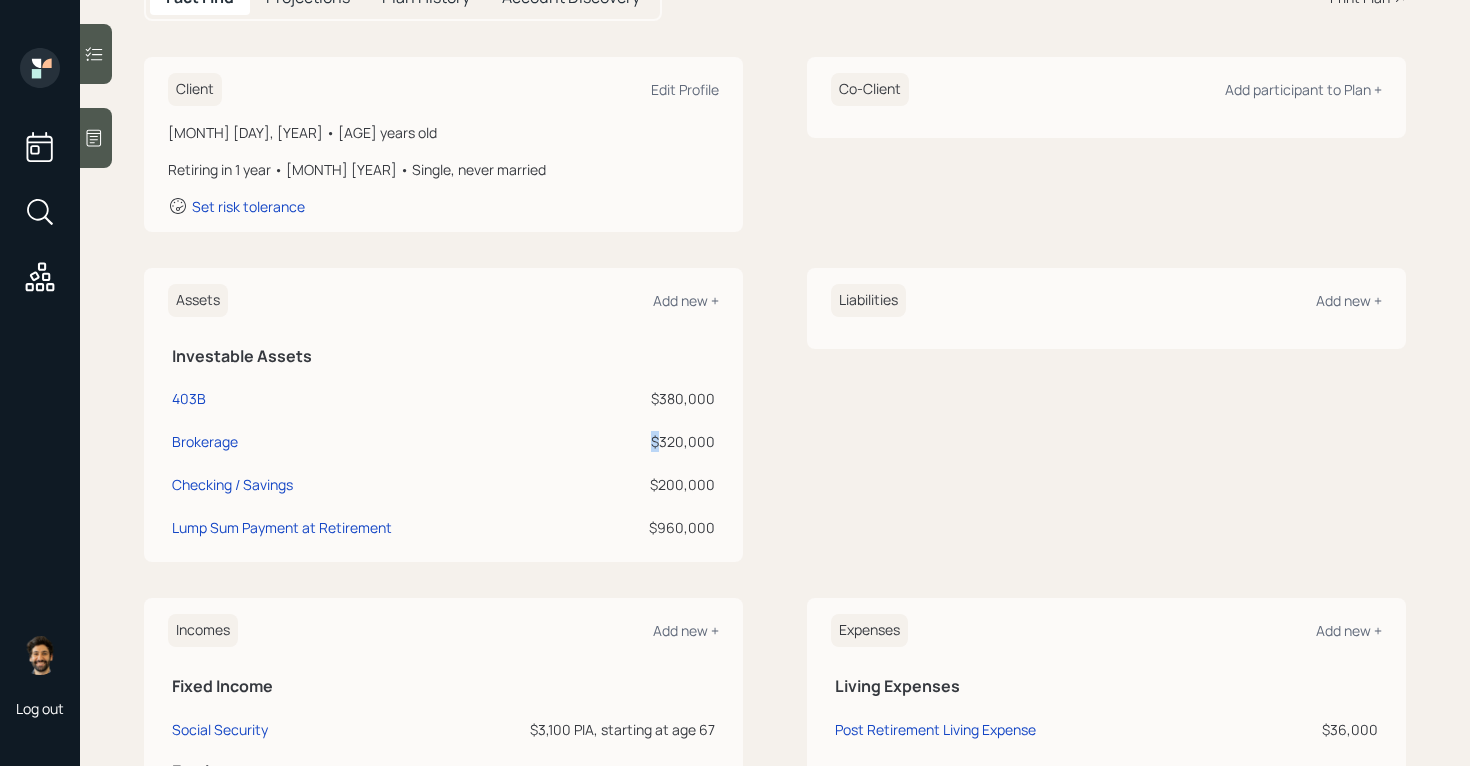 click on "$320,000" at bounding box center (651, 441) 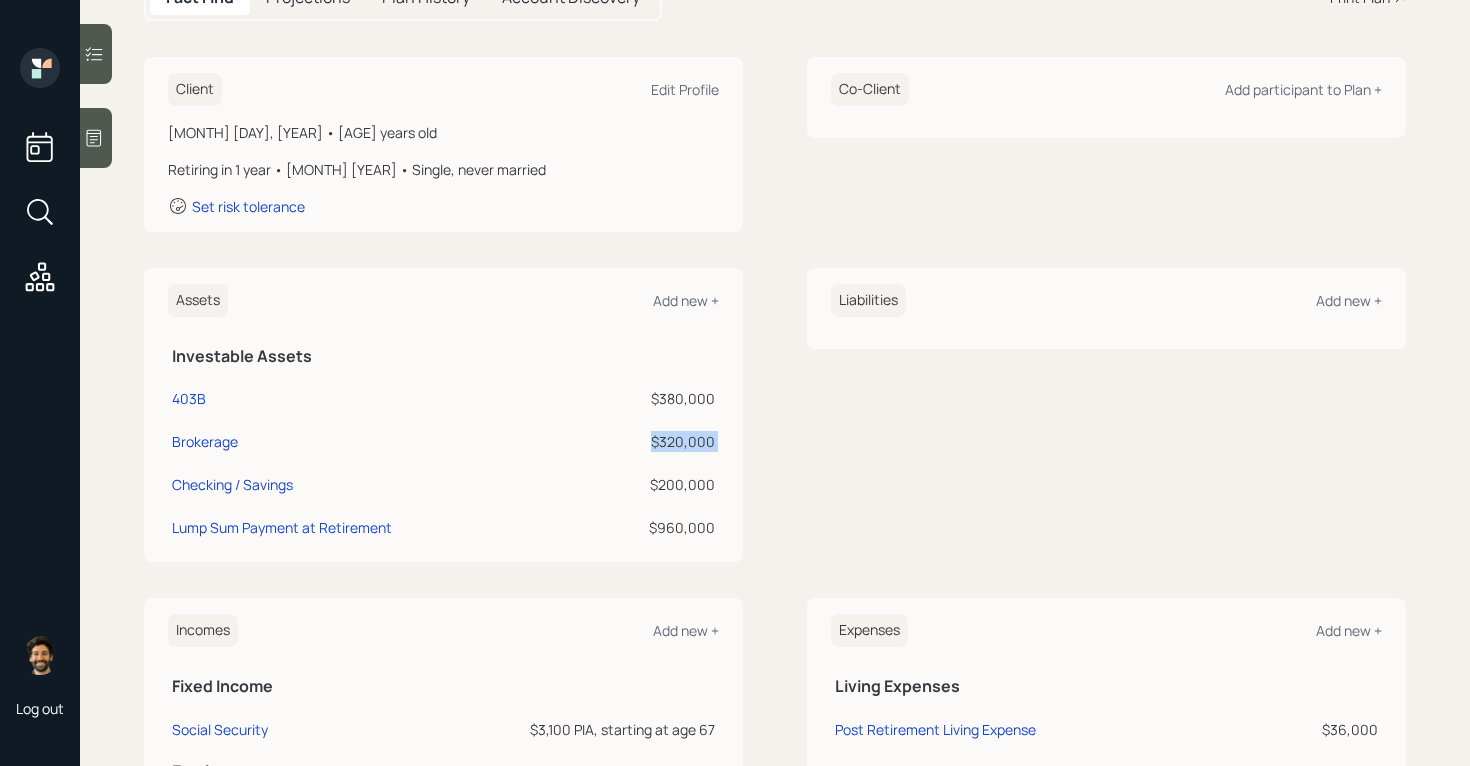 click on "$320,000" at bounding box center (651, 441) 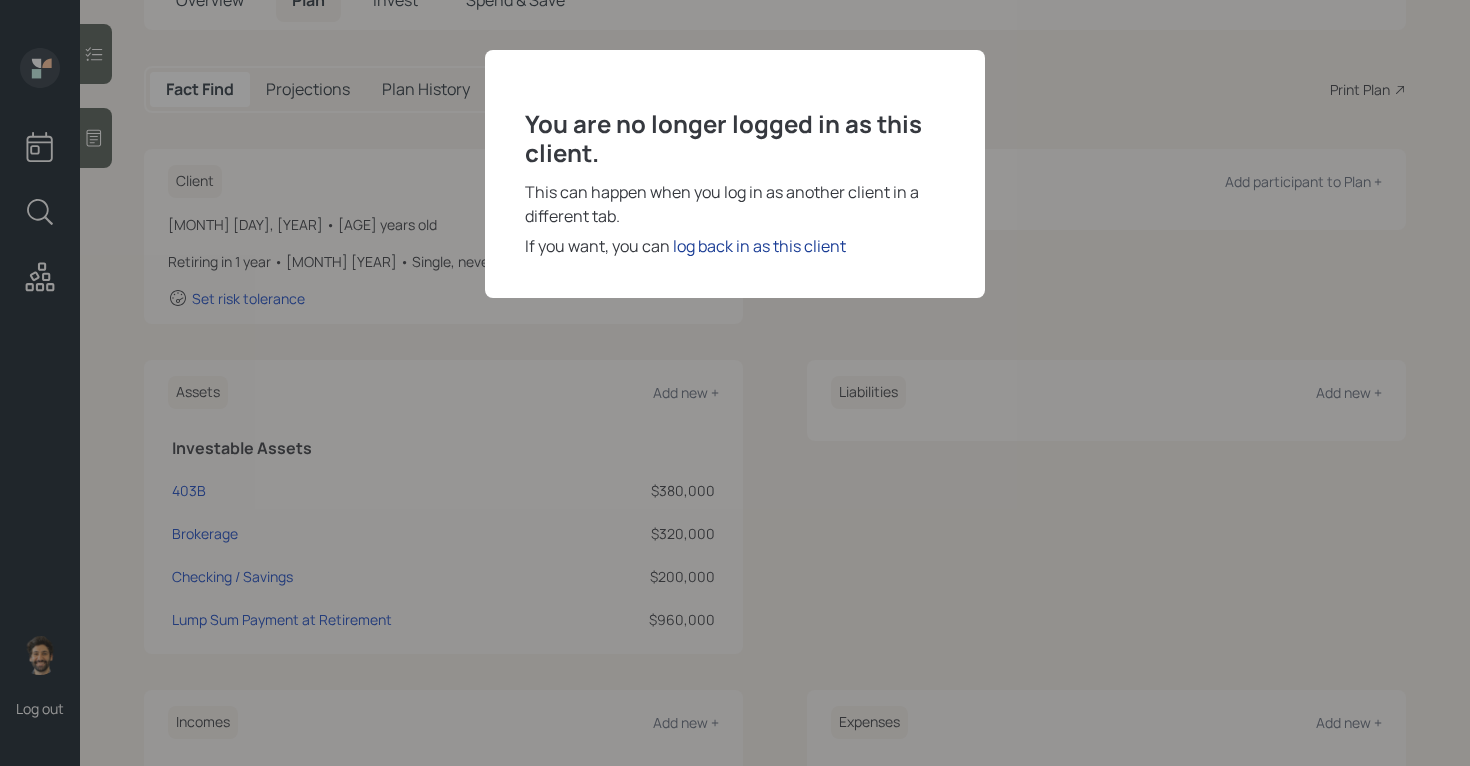 click on "log back in as this client" at bounding box center (759, 246) 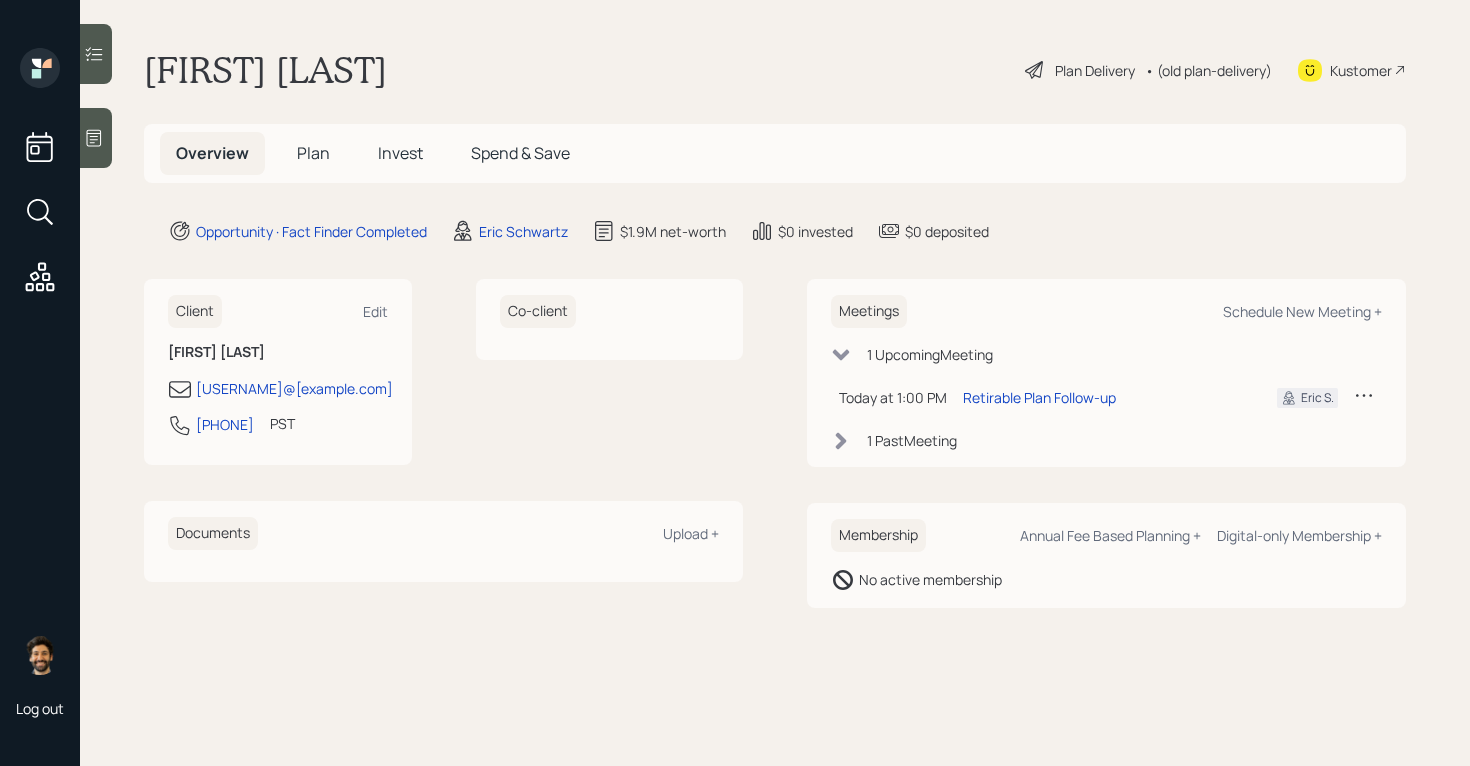scroll, scrollTop: 0, scrollLeft: 0, axis: both 